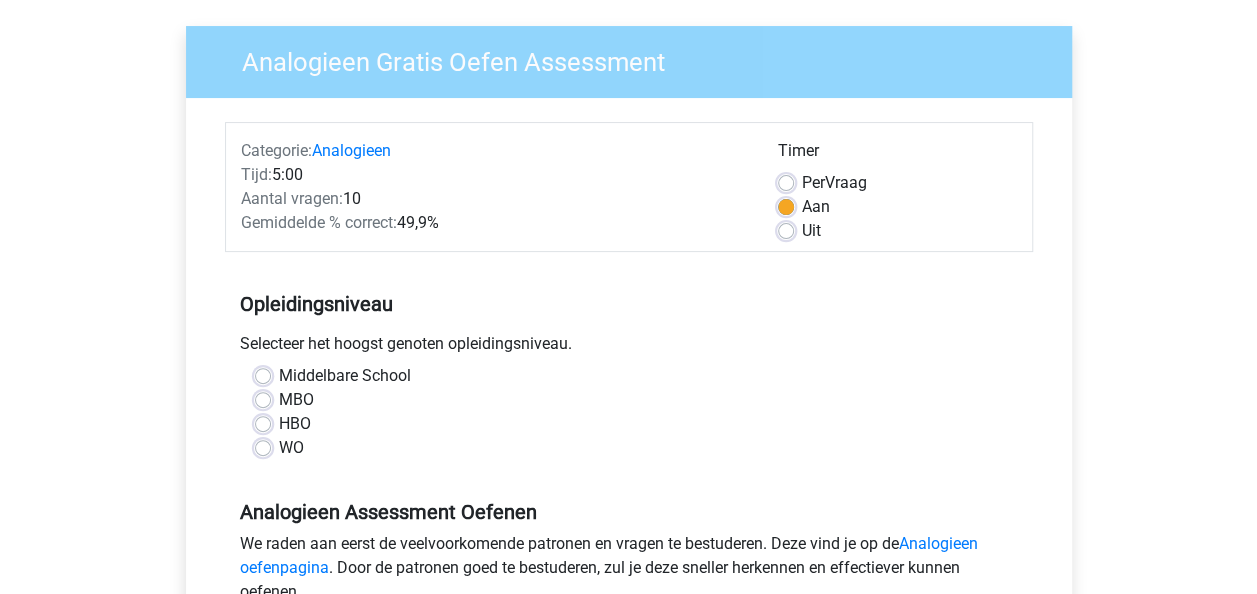 scroll, scrollTop: 200, scrollLeft: 0, axis: vertical 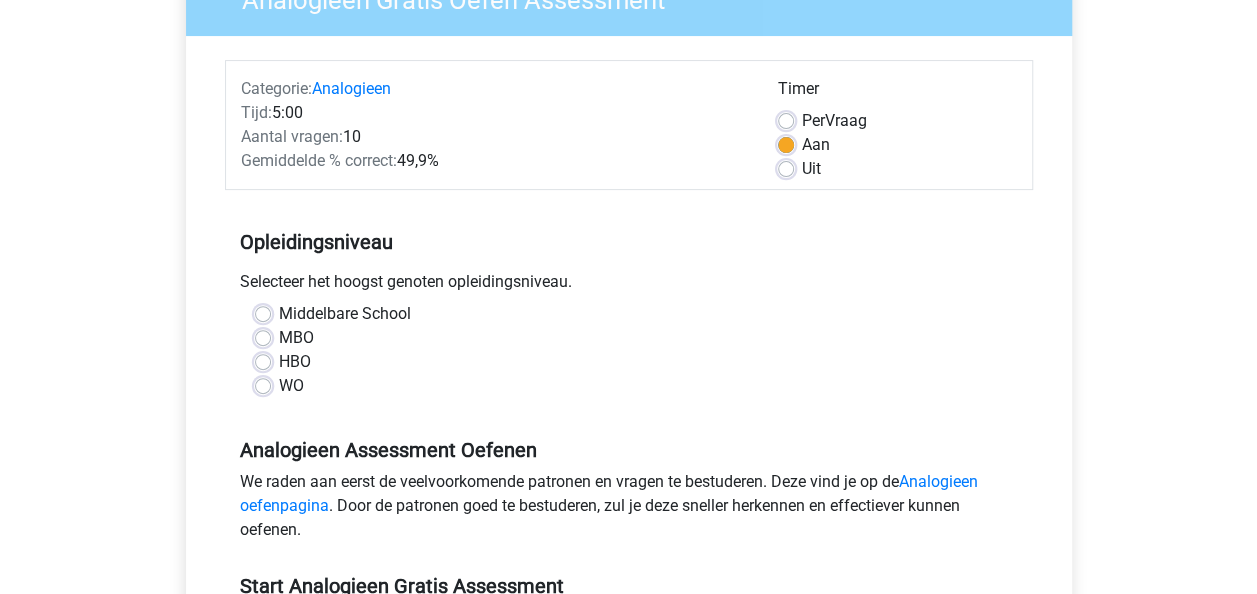 click on "Middelbare School" at bounding box center (345, 314) 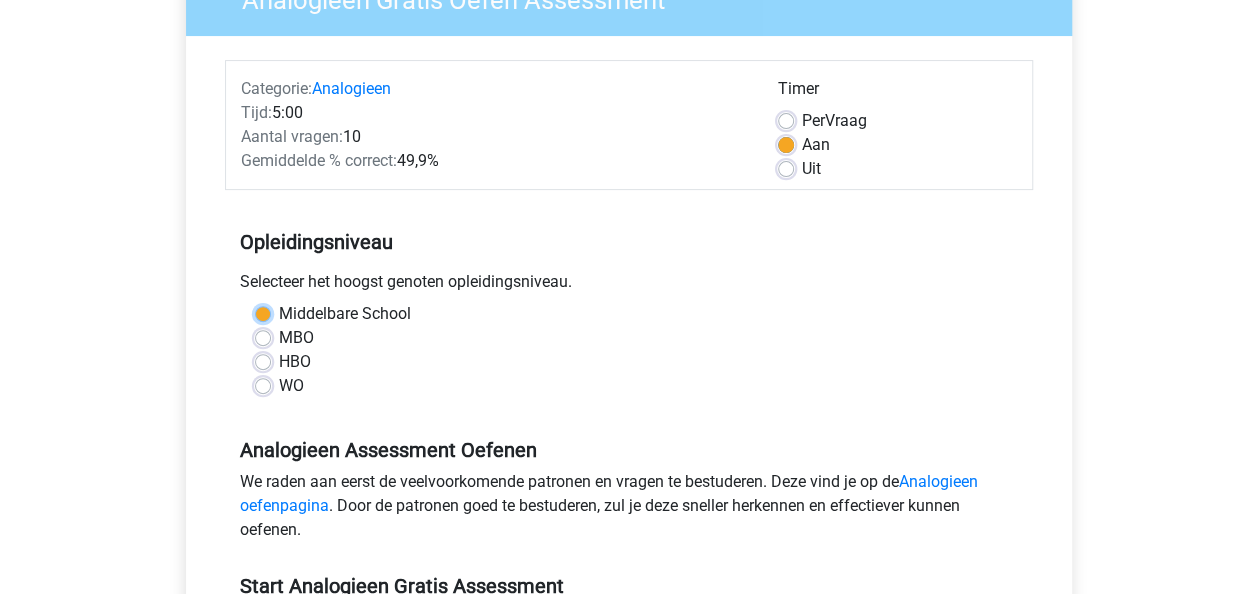 click on "Middelbare School" at bounding box center [263, 312] 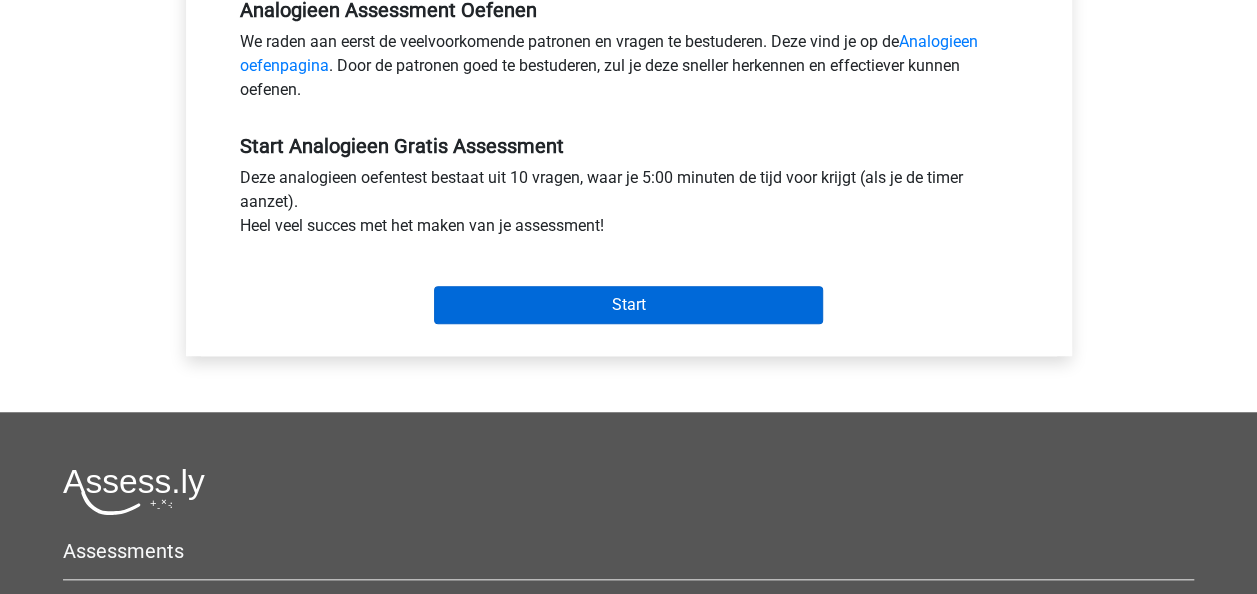 scroll, scrollTop: 500, scrollLeft: 0, axis: vertical 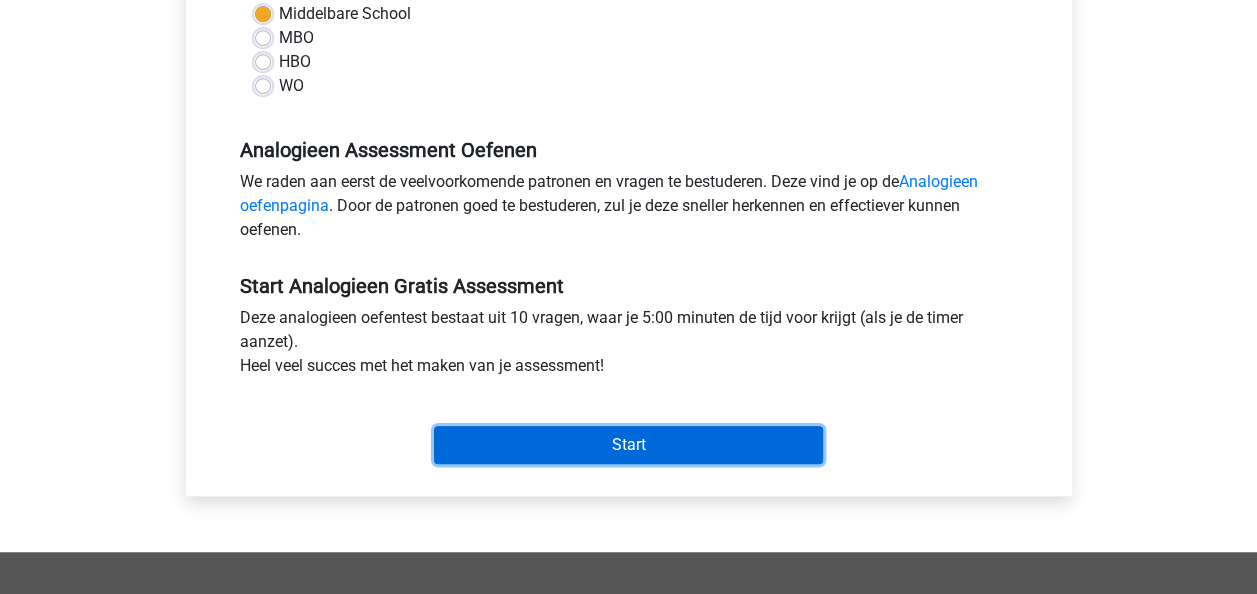 click on "Start" at bounding box center [628, 445] 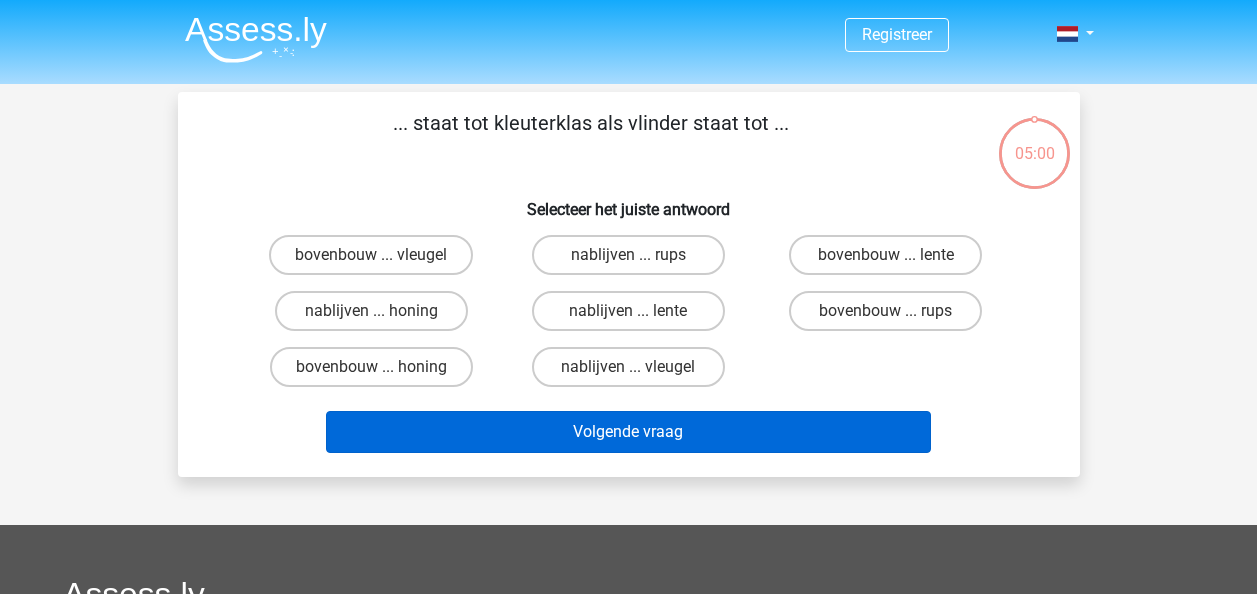 scroll, scrollTop: 0, scrollLeft: 0, axis: both 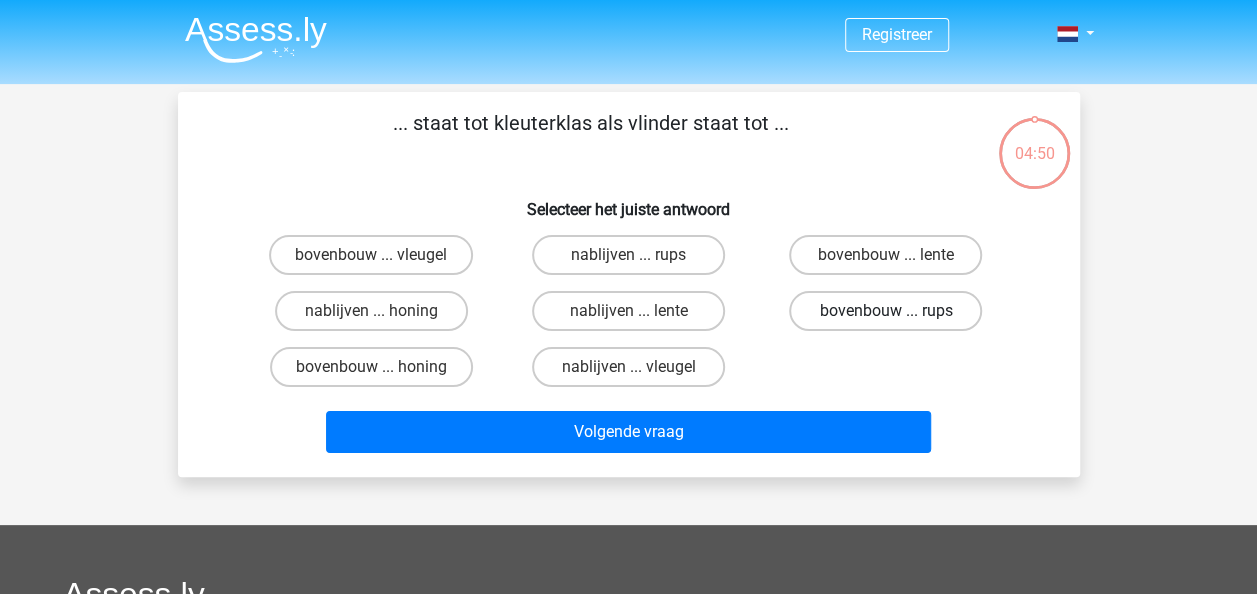 click on "bovenbouw ... rups" at bounding box center (885, 311) 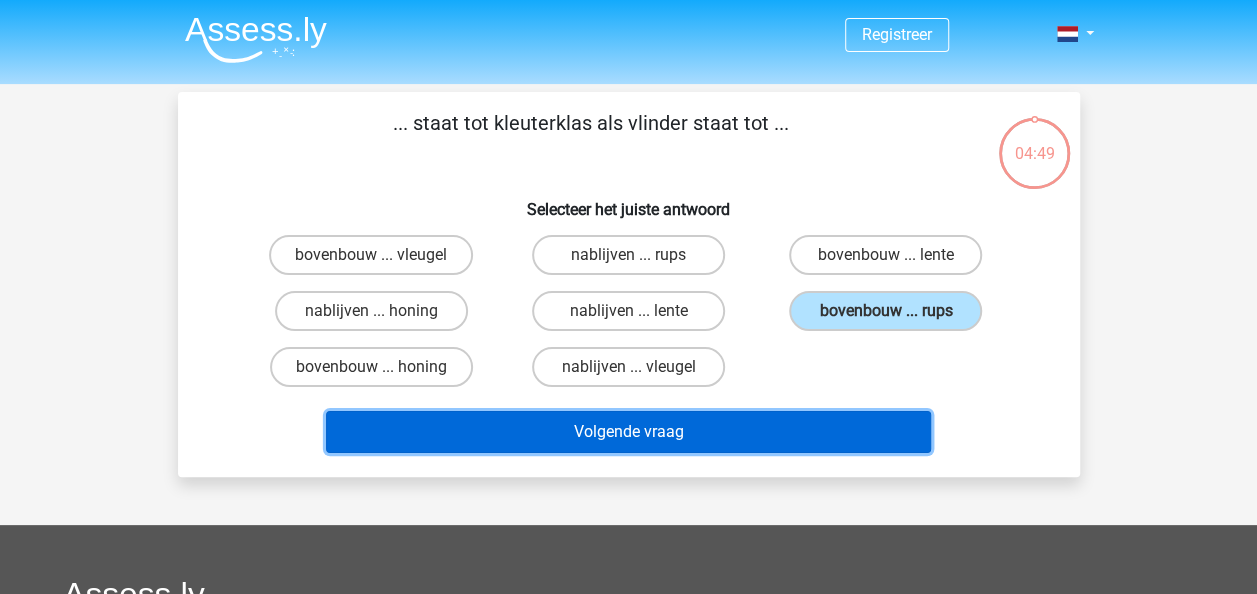 click on "Volgende vraag" at bounding box center [628, 432] 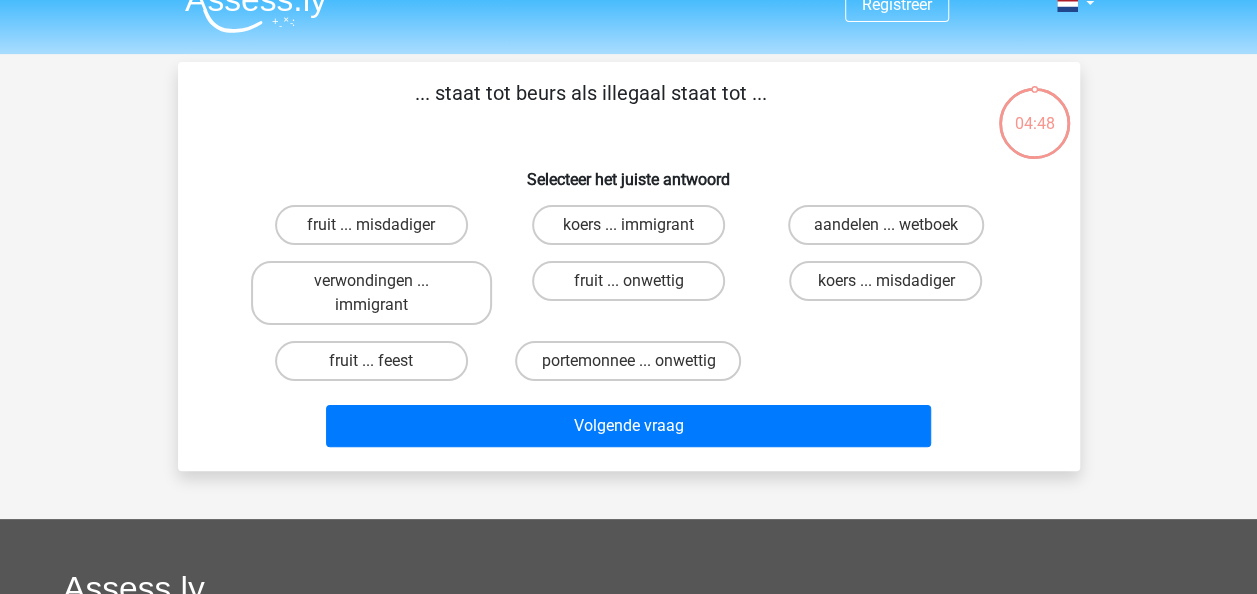 scroll, scrollTop: 0, scrollLeft: 0, axis: both 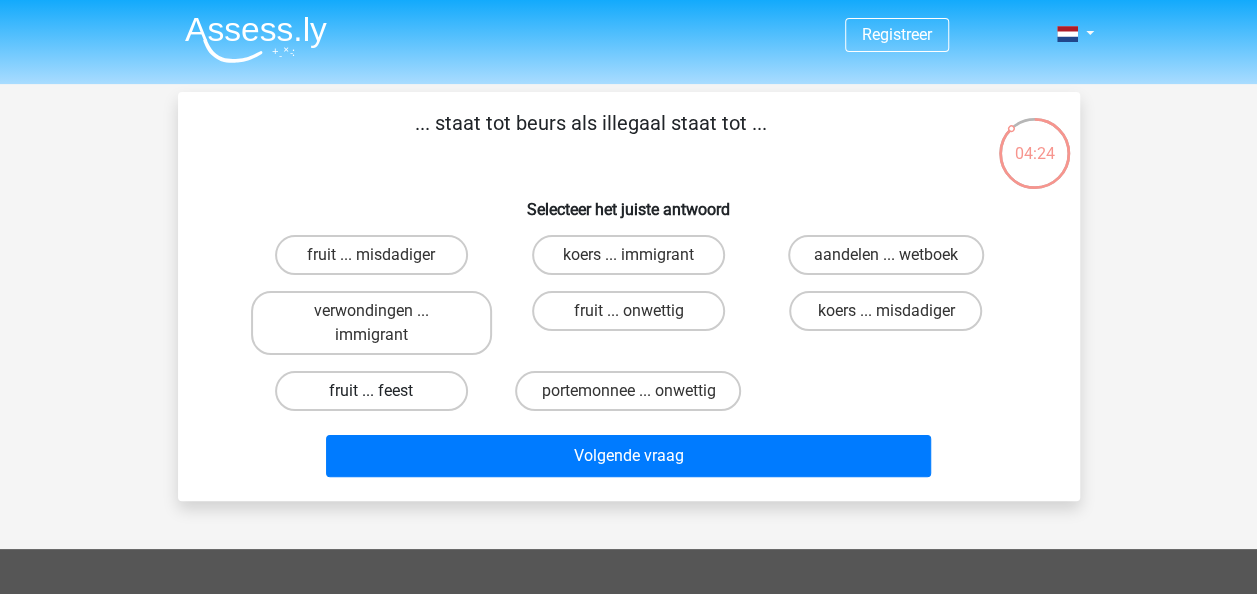 click on "fruit ... feest" at bounding box center (371, 391) 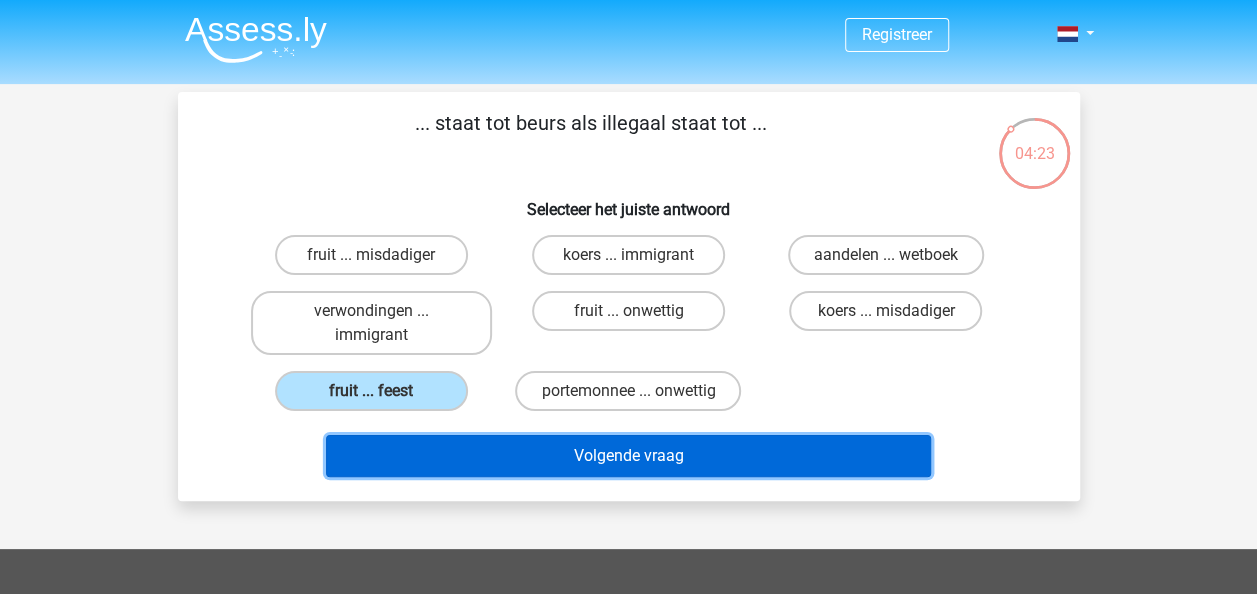 click on "Volgende vraag" at bounding box center [628, 456] 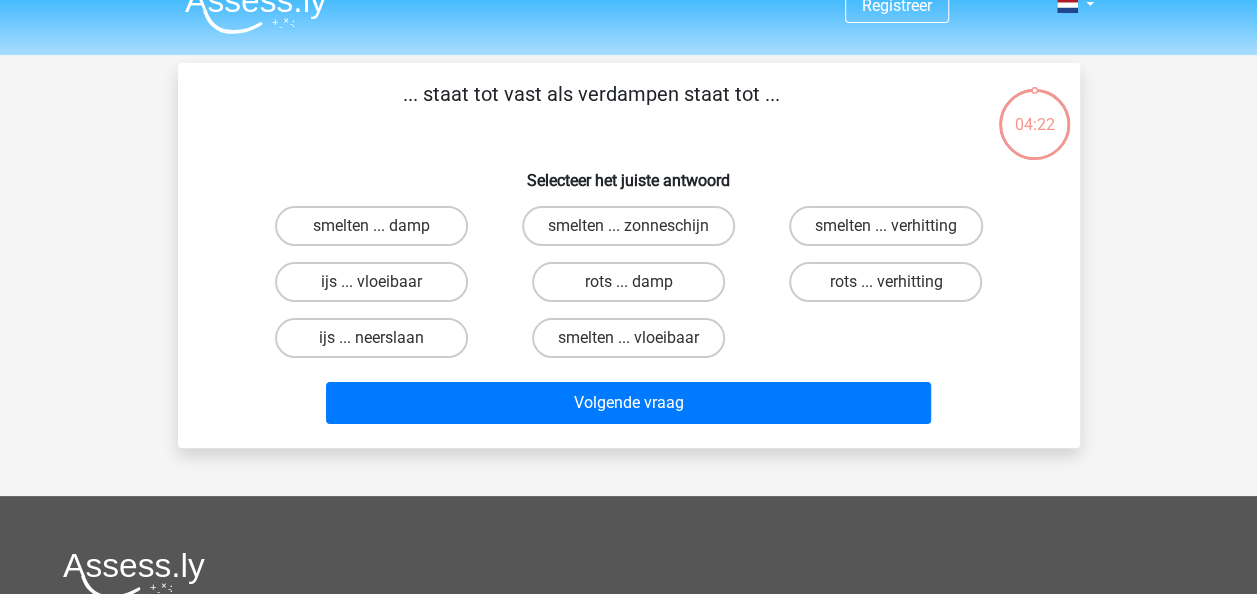 scroll, scrollTop: 0, scrollLeft: 0, axis: both 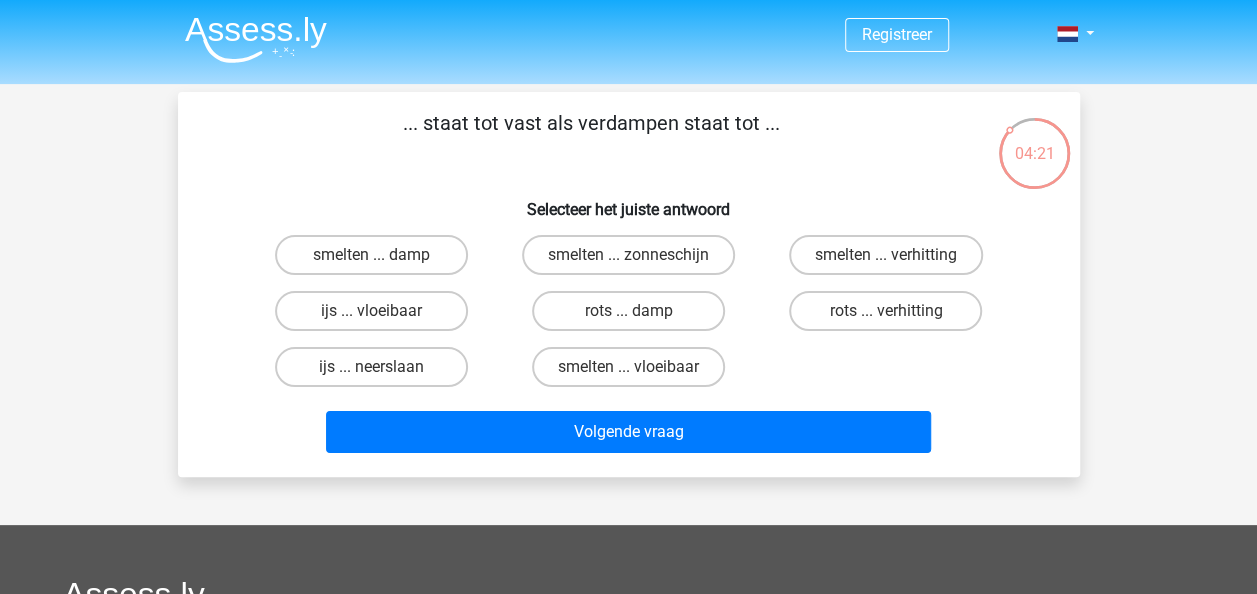 drag, startPoint x: 424, startPoint y: 120, endPoint x: 550, endPoint y: 141, distance: 127.738014 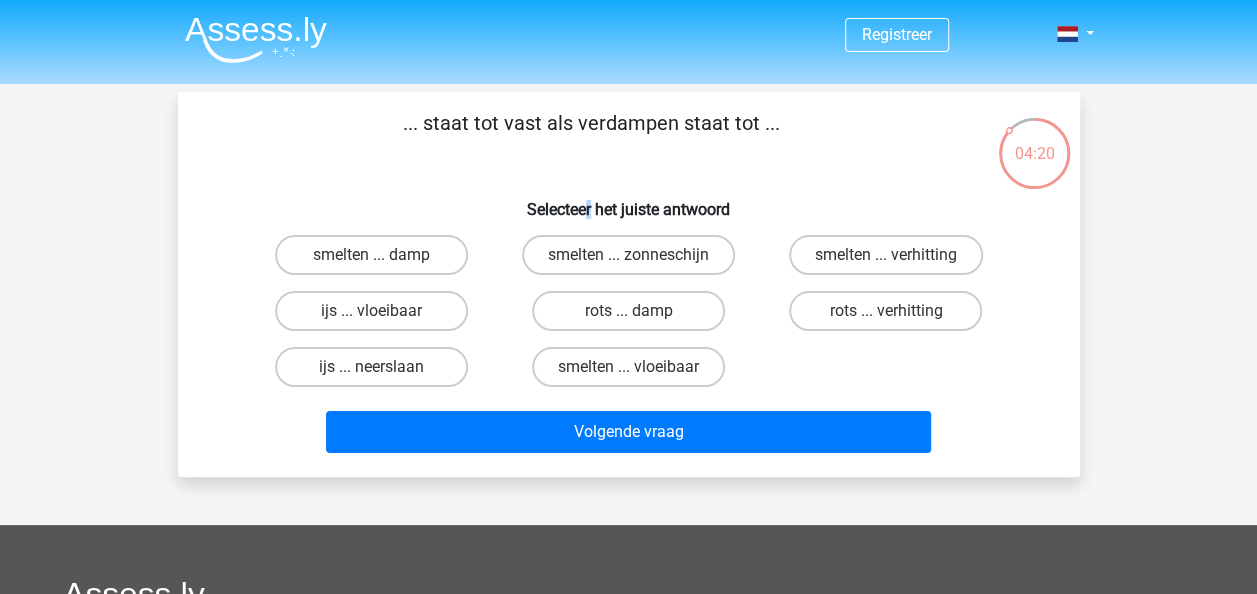 drag, startPoint x: 550, startPoint y: 141, endPoint x: 588, endPoint y: 204, distance: 73.57309 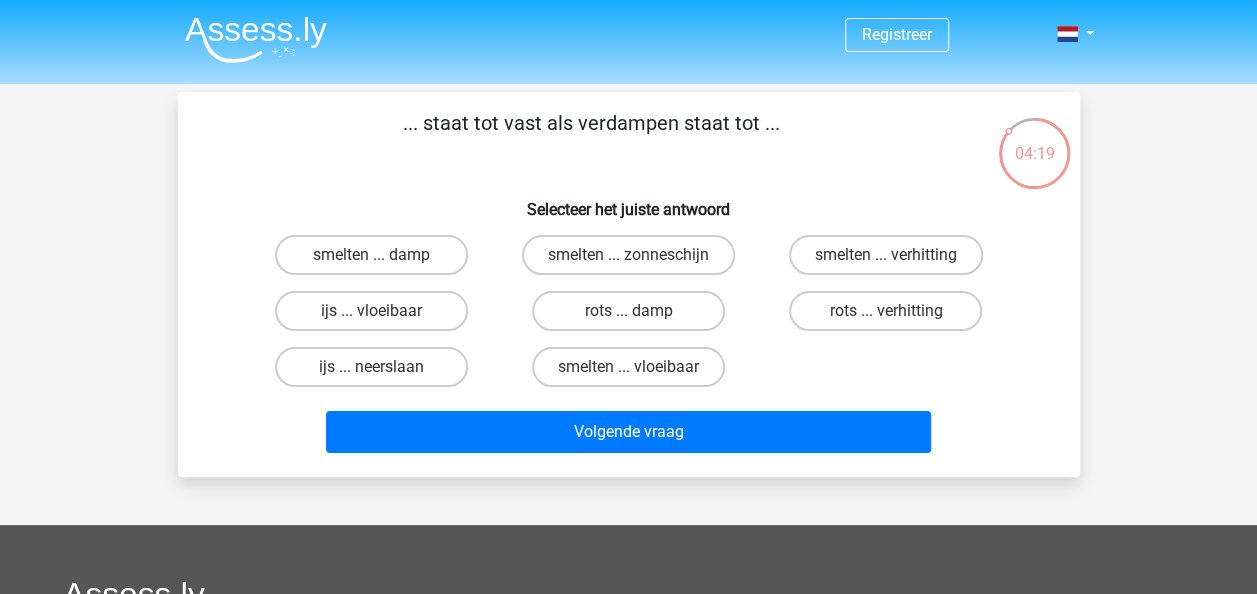 click on "... staat tot vast als verdampen staat tot ..." at bounding box center (591, 138) 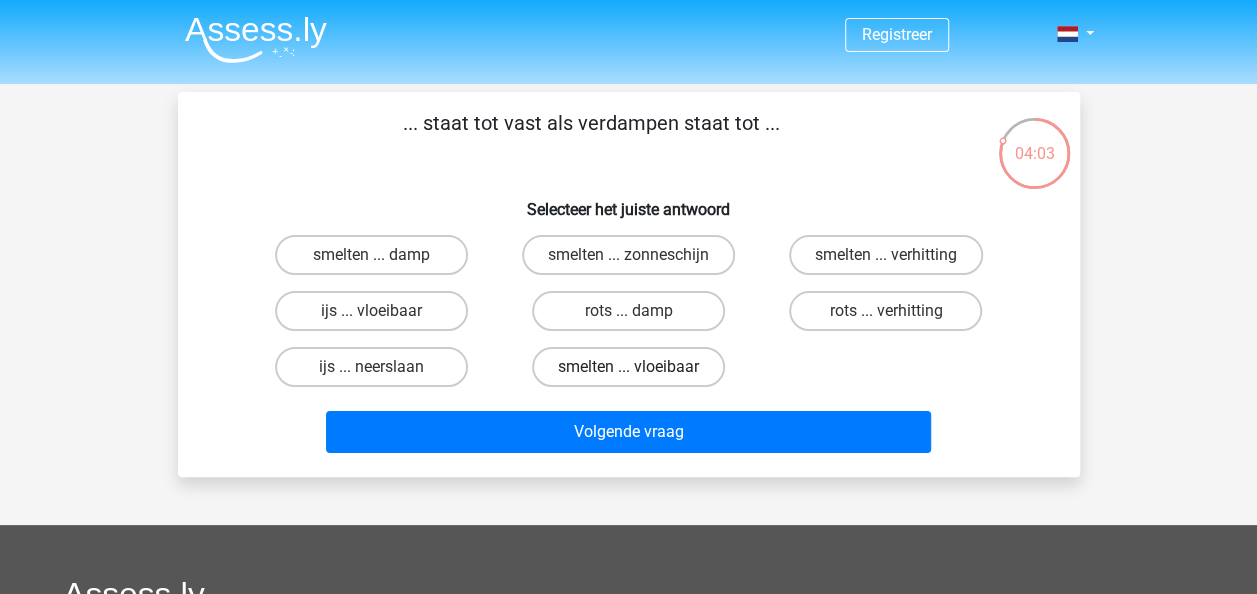 click on "smelten ... vloeibaar" at bounding box center (628, 367) 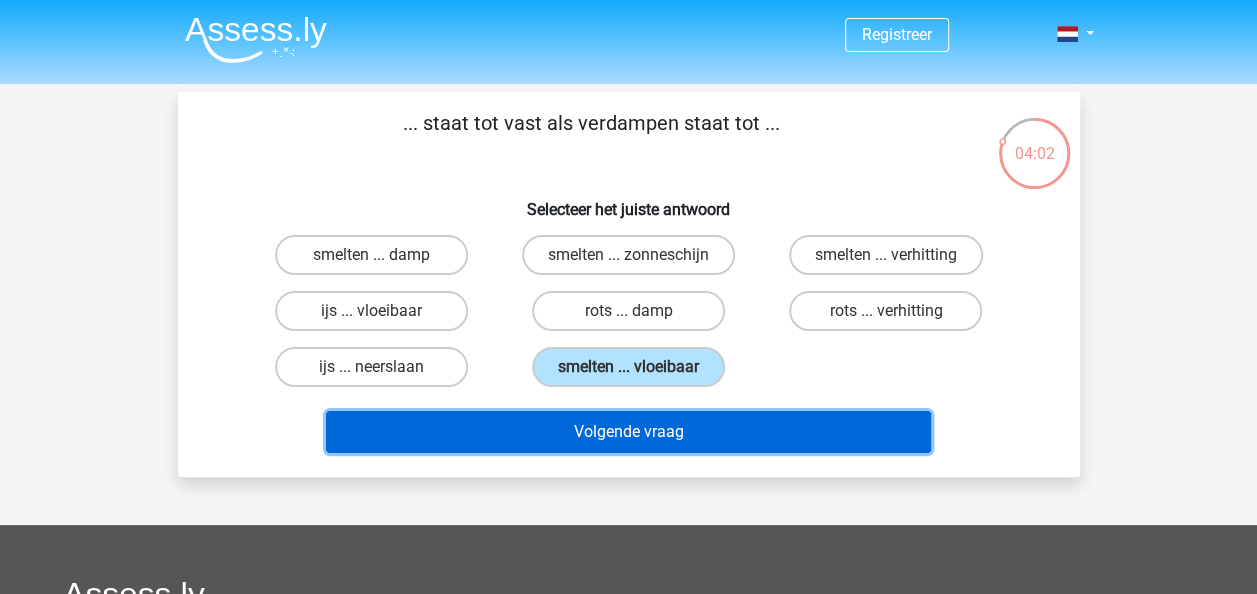 click on "Volgende vraag" at bounding box center [628, 432] 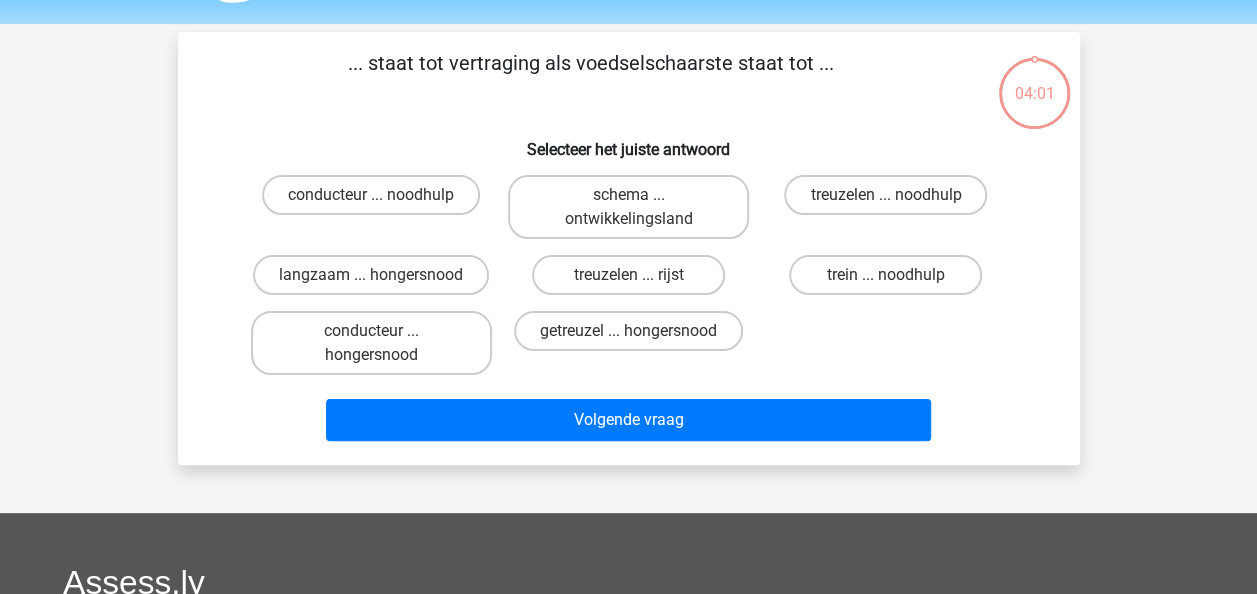 scroll, scrollTop: 92, scrollLeft: 0, axis: vertical 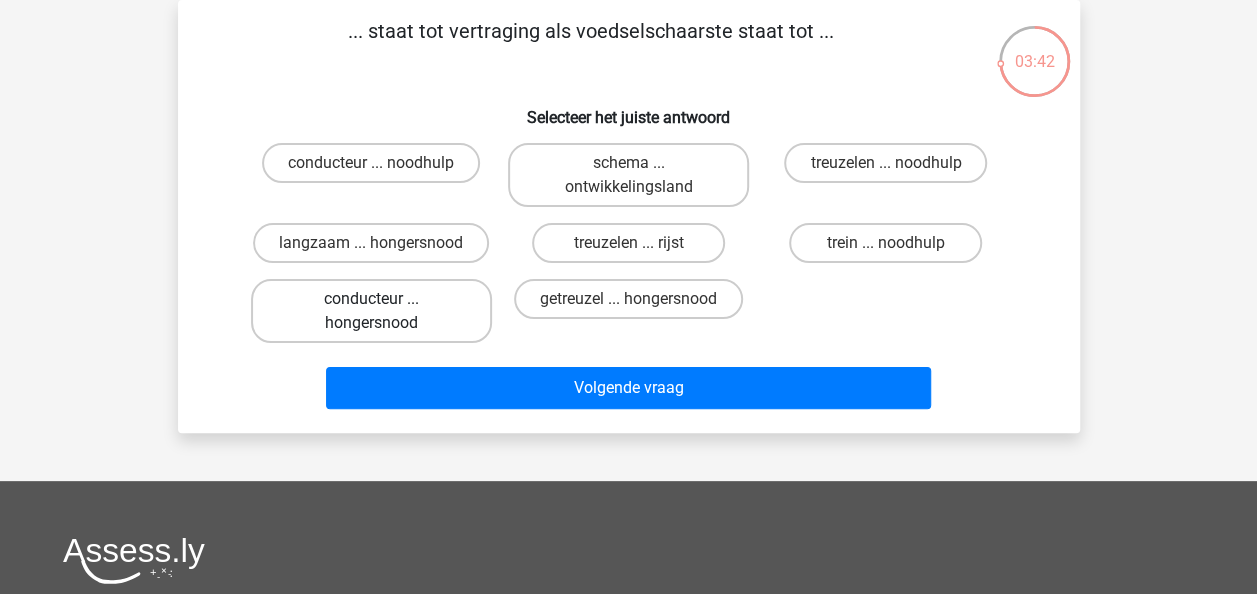 click on "conducteur ... hongersnood" at bounding box center [371, 311] 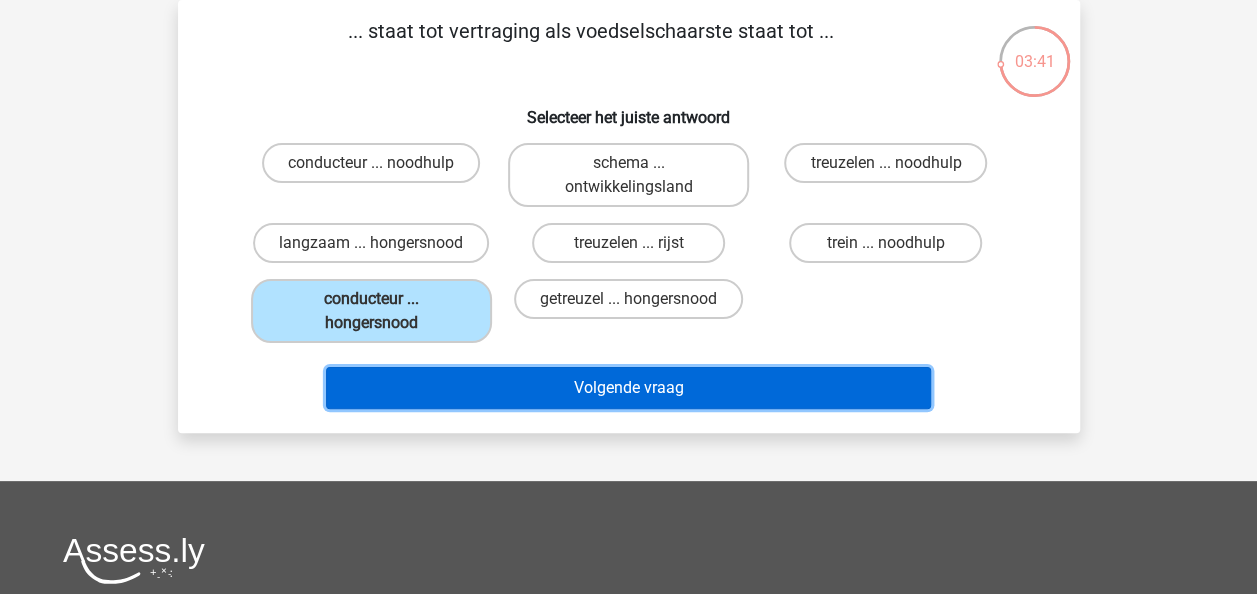 click on "Volgende vraag" at bounding box center (628, 388) 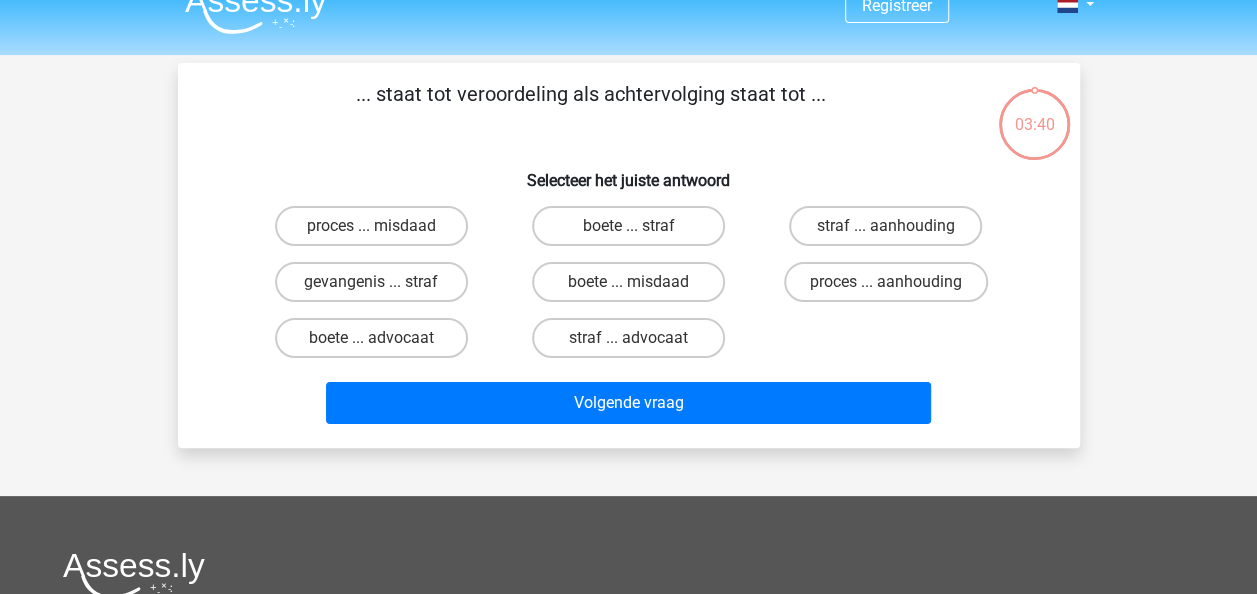 scroll, scrollTop: 0, scrollLeft: 0, axis: both 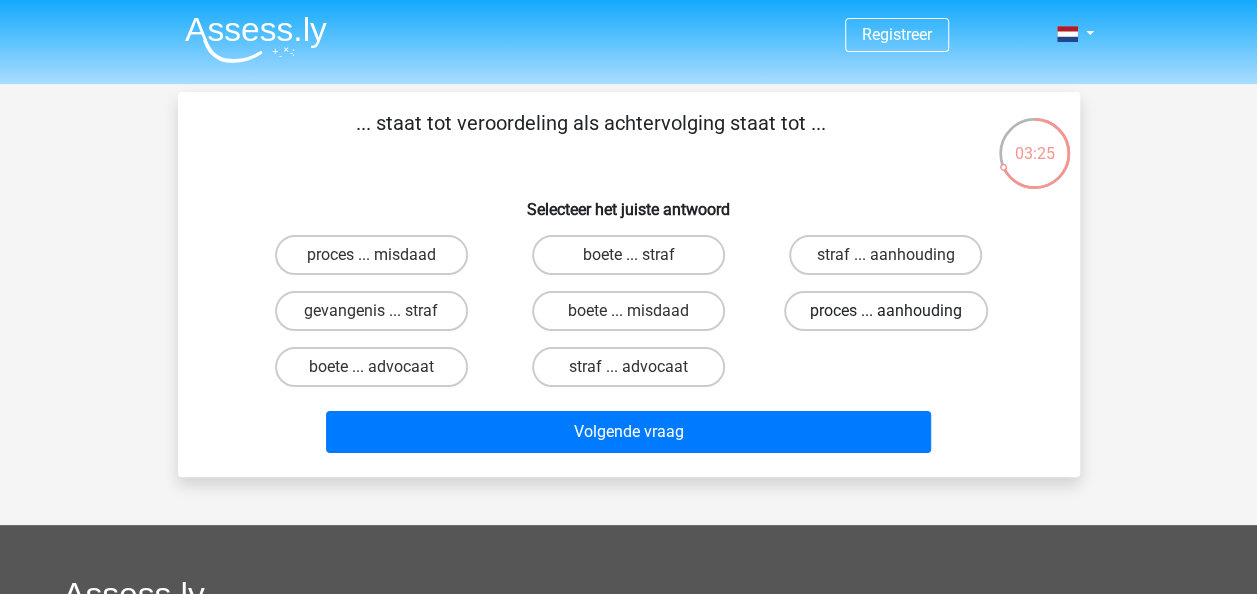 click on "proces ... aanhouding" at bounding box center (886, 311) 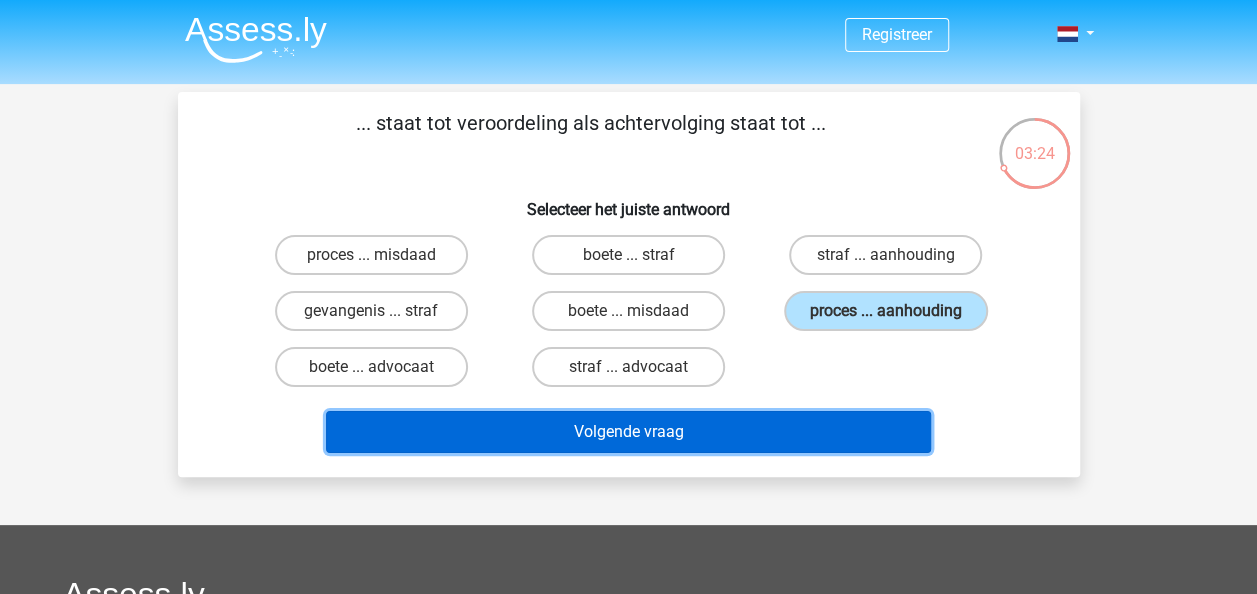 click on "Volgende vraag" at bounding box center [628, 432] 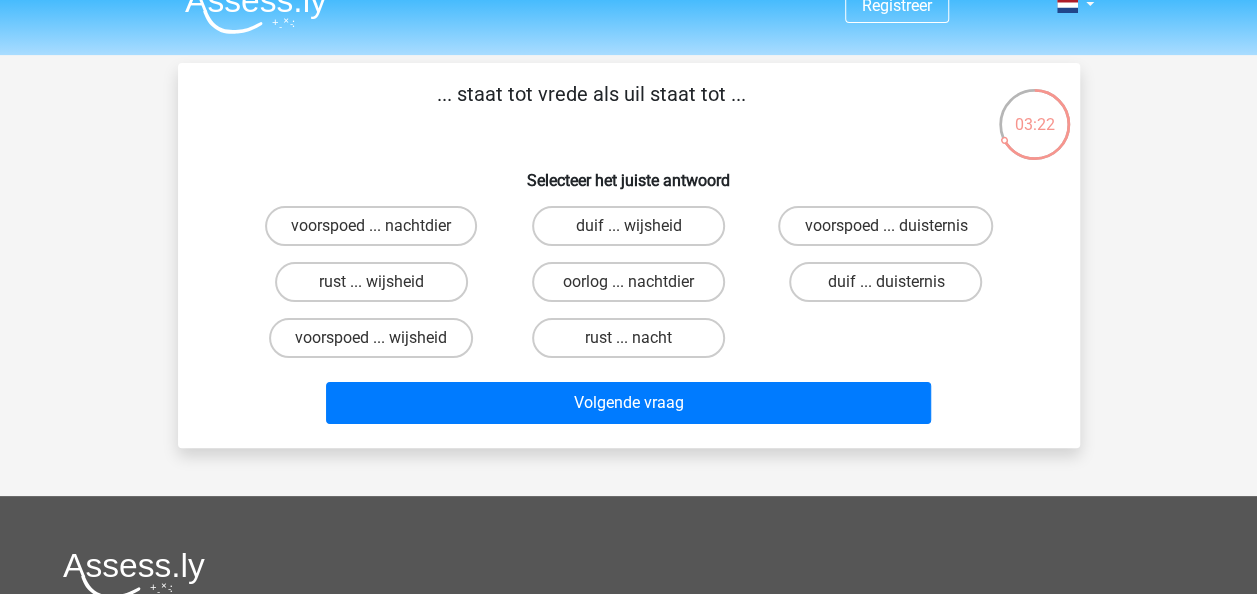scroll, scrollTop: 0, scrollLeft: 0, axis: both 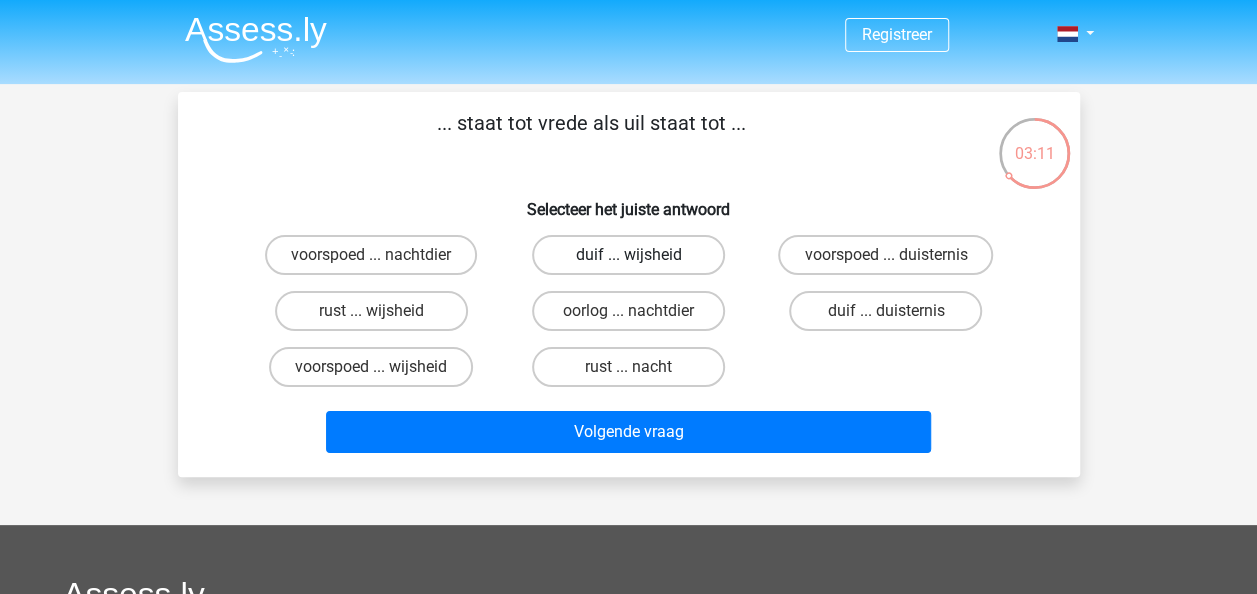 click on "duif ... wijsheid" at bounding box center [628, 255] 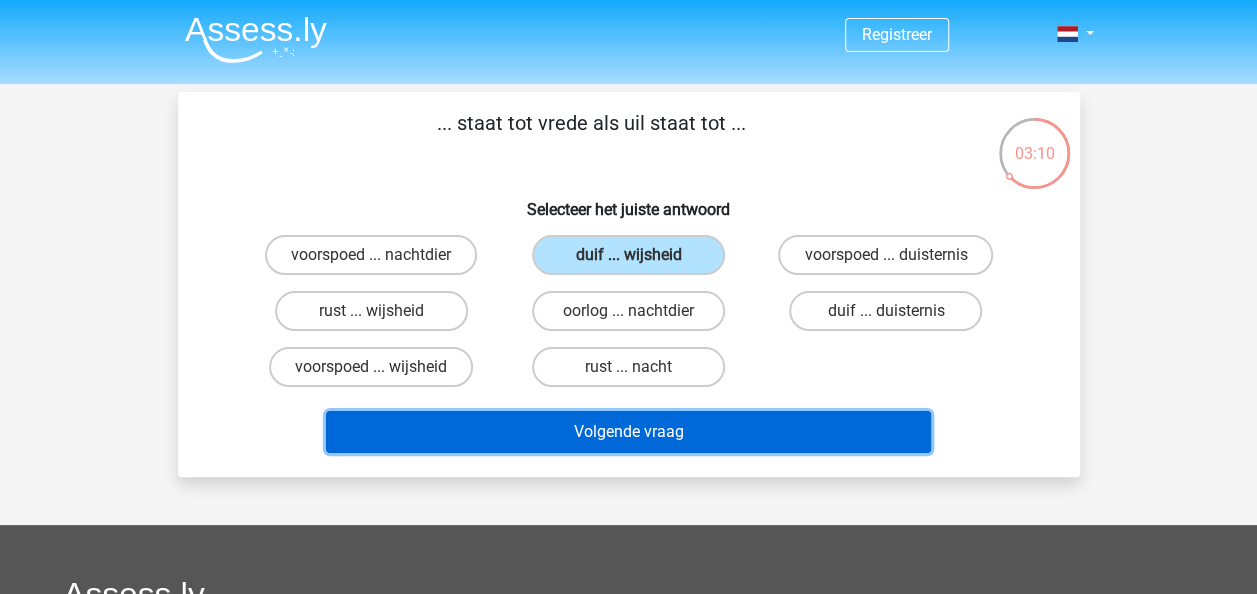 click on "Volgende vraag" at bounding box center (628, 432) 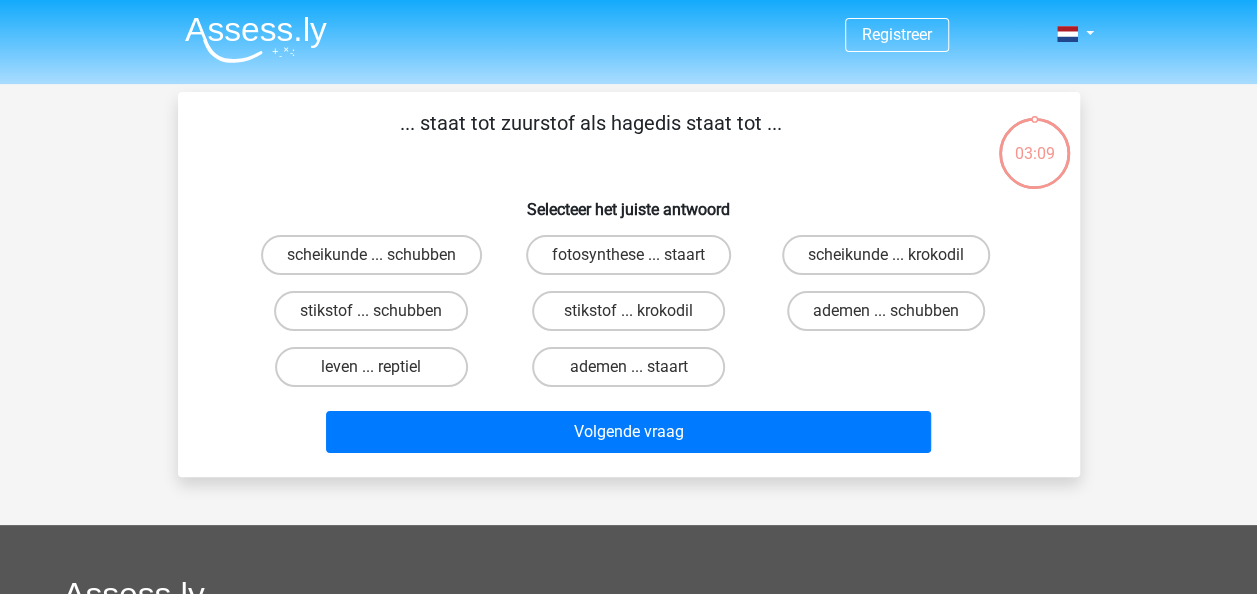 scroll, scrollTop: 92, scrollLeft: 0, axis: vertical 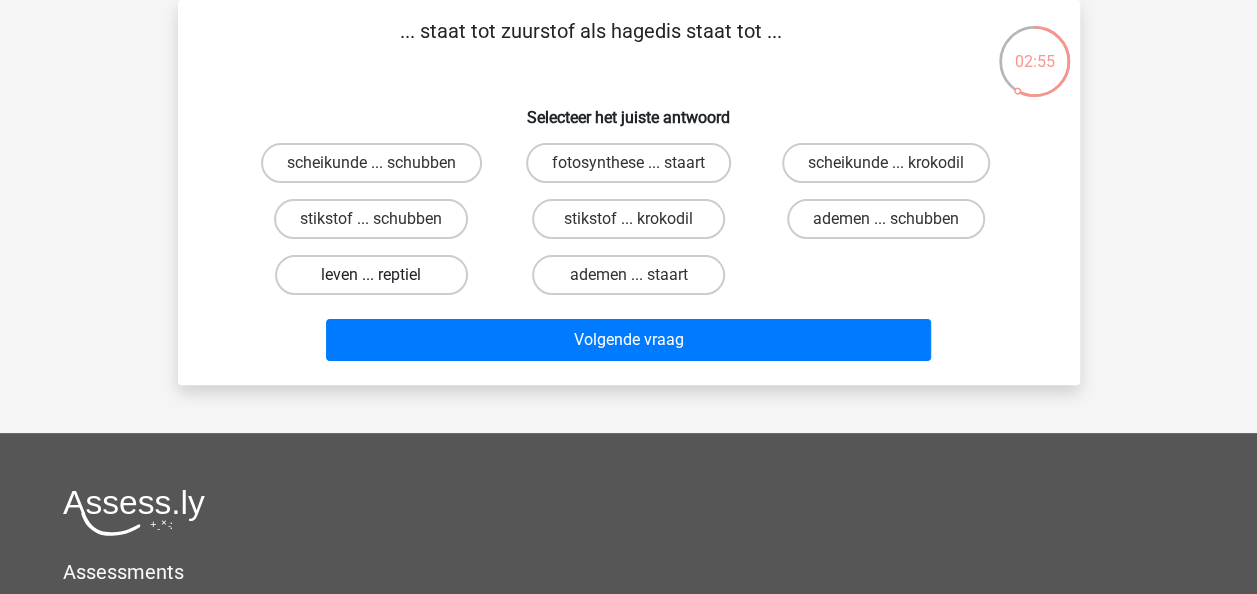 click on "leven ... reptiel" at bounding box center (371, 275) 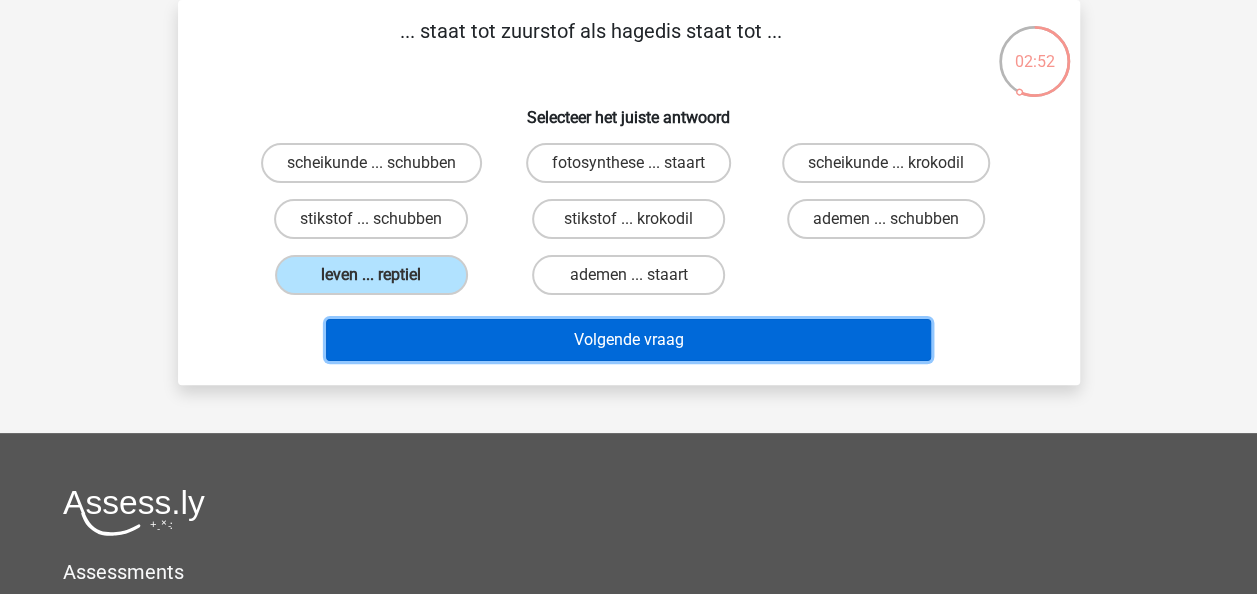 click on "Volgende vraag" at bounding box center (628, 340) 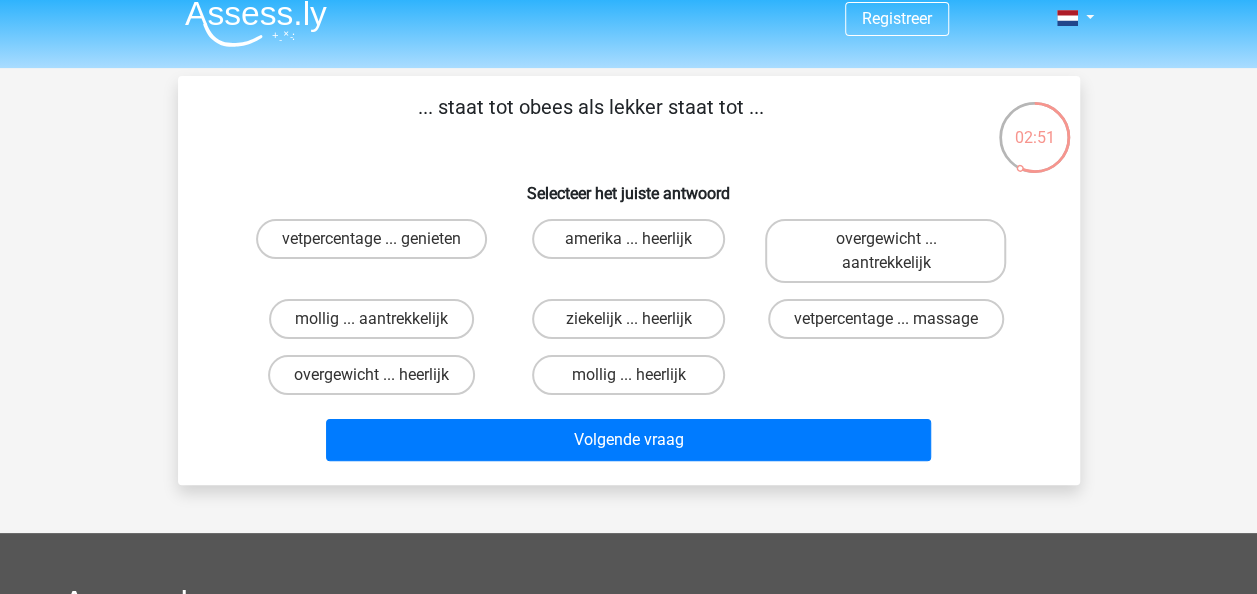 scroll, scrollTop: 0, scrollLeft: 0, axis: both 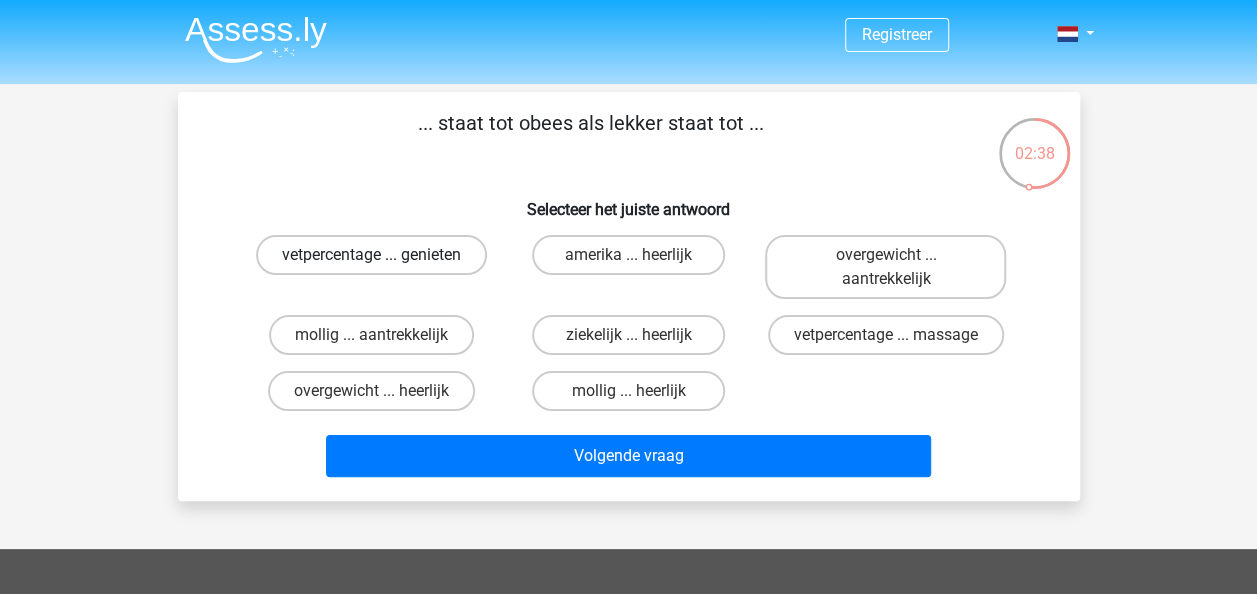click on "vetpercentage ... genieten" at bounding box center (371, 255) 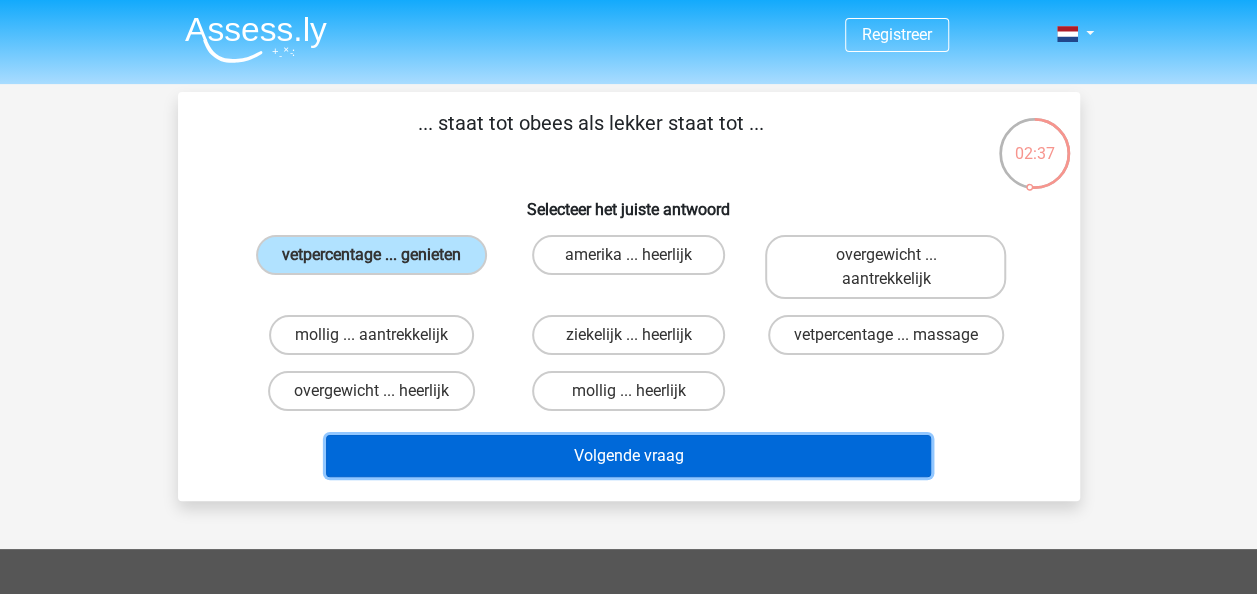 click on "Volgende vraag" at bounding box center [628, 456] 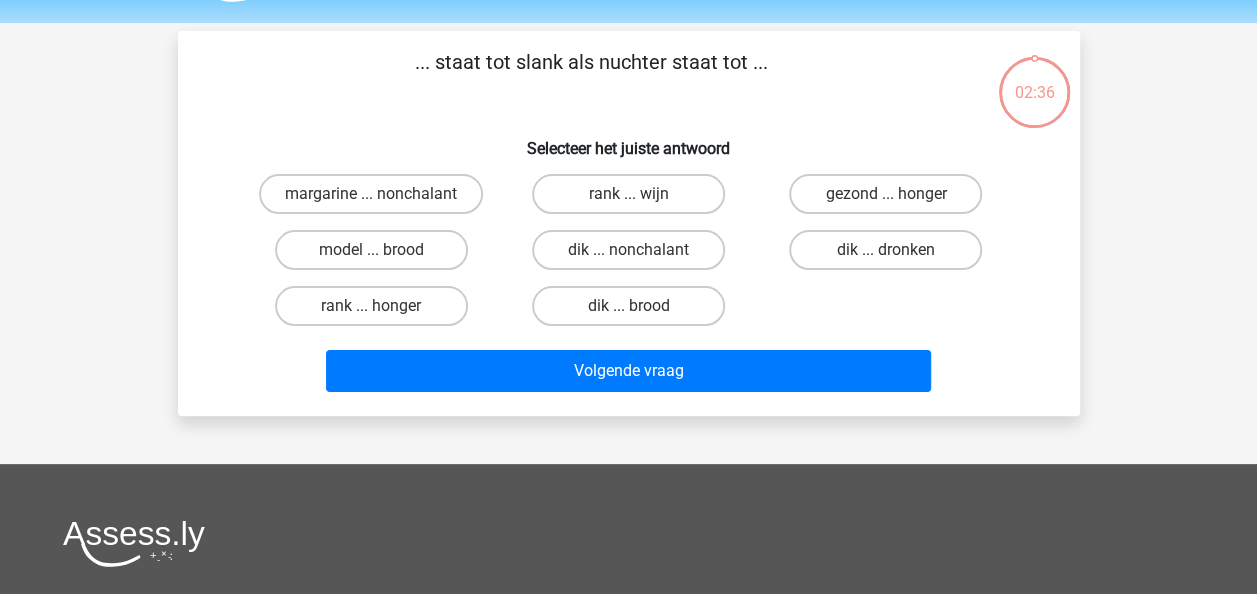 scroll, scrollTop: 92, scrollLeft: 0, axis: vertical 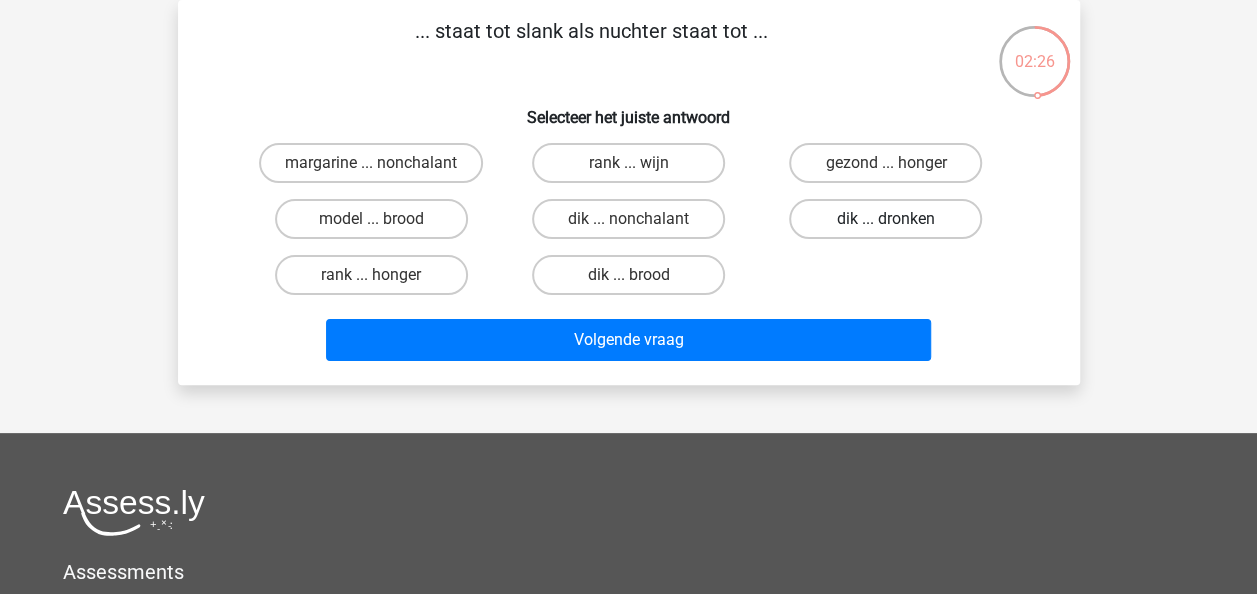 click on "dik ... dronken" at bounding box center [885, 219] 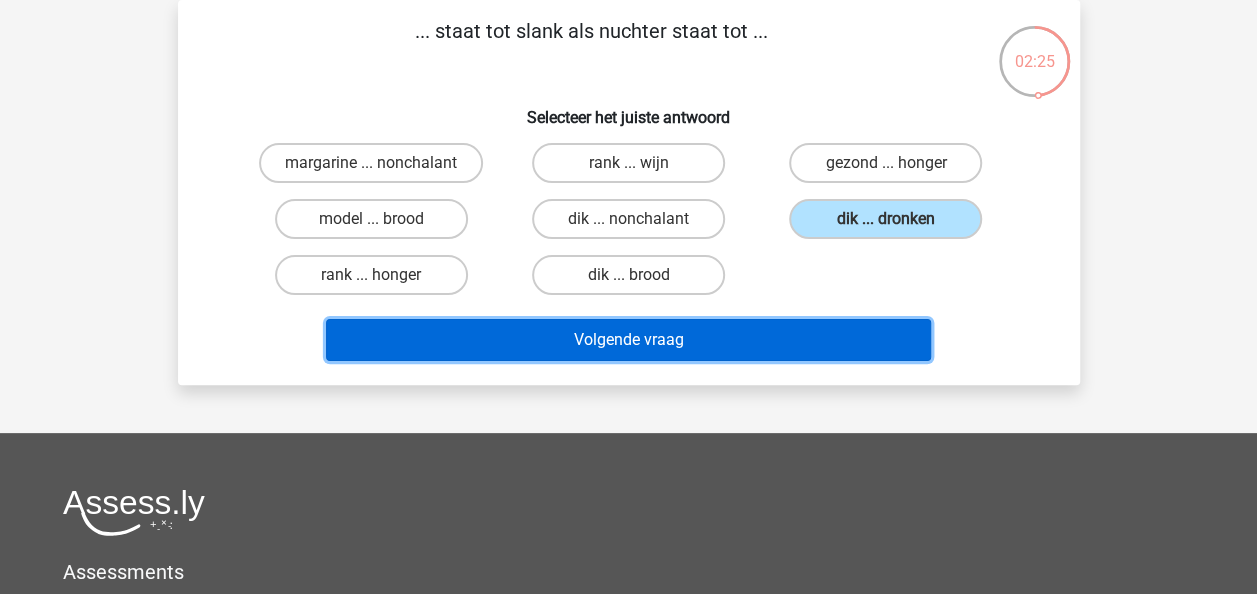 click on "Volgende vraag" at bounding box center (628, 340) 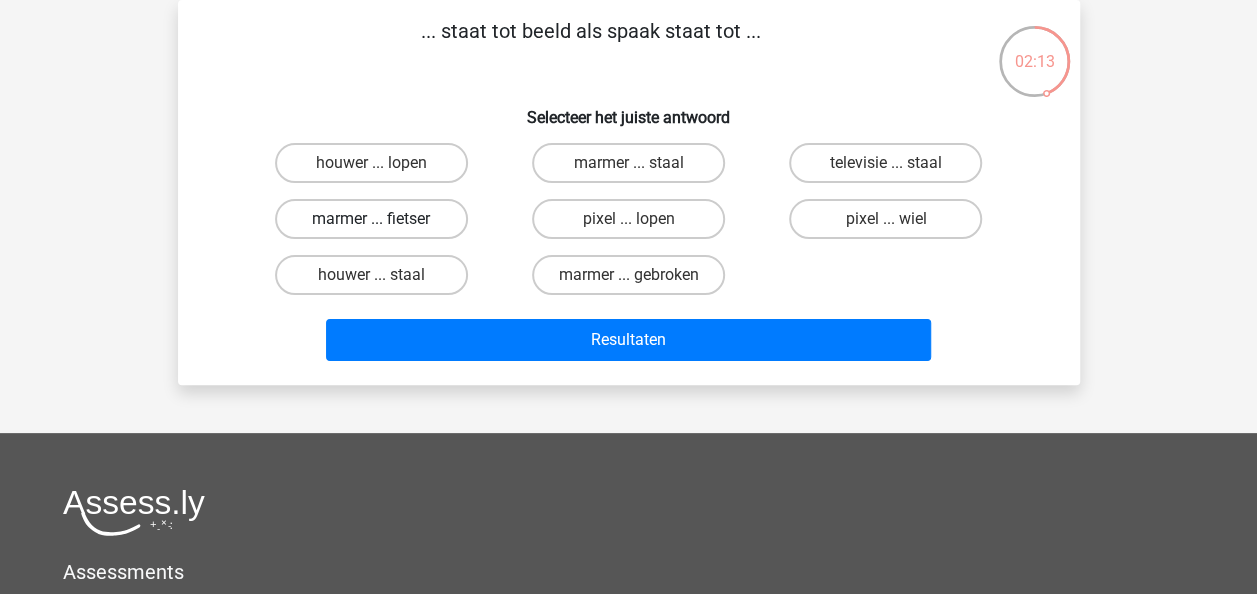 click on "marmer ... fietser" at bounding box center [371, 219] 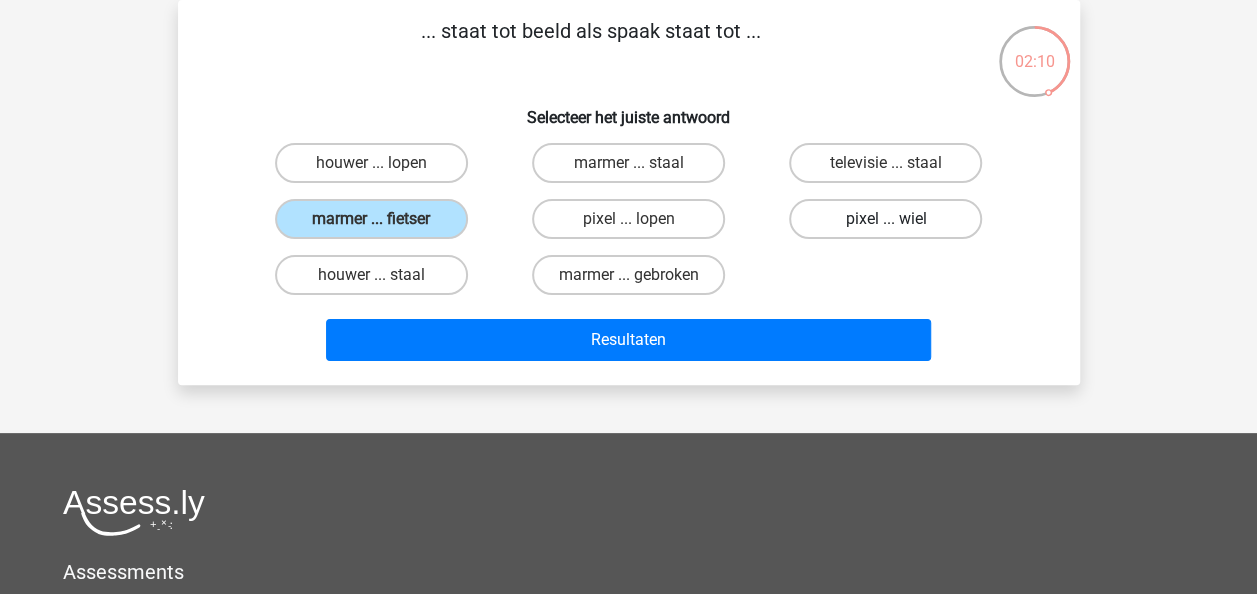 click on "pixel ... wiel" at bounding box center (885, 219) 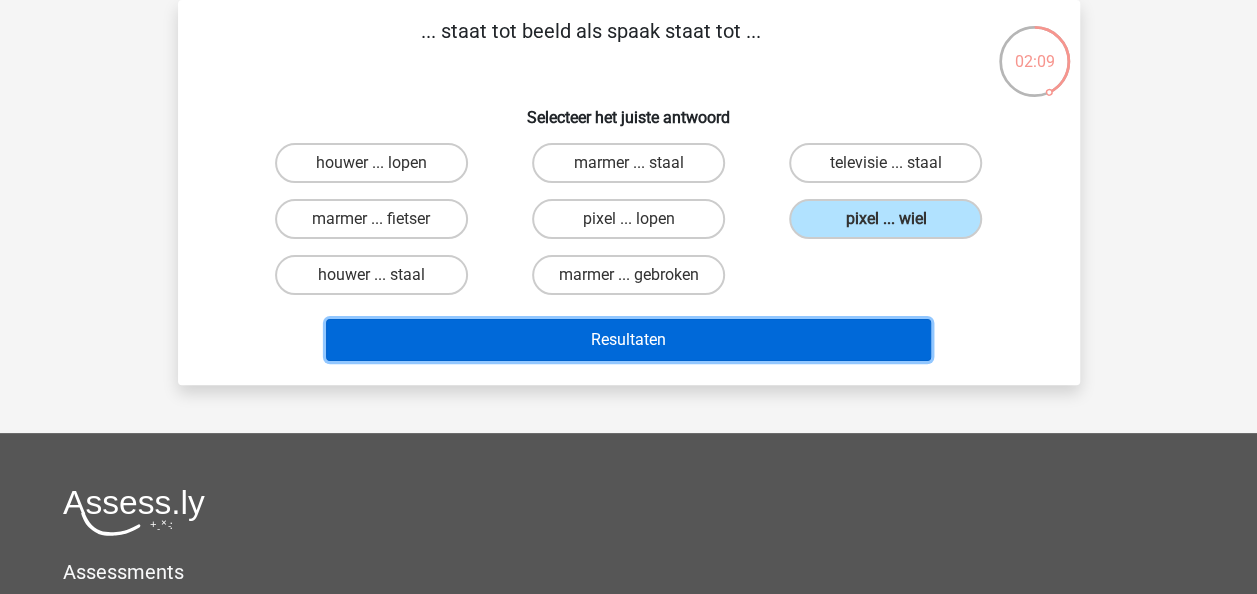 click on "Resultaten" at bounding box center (628, 340) 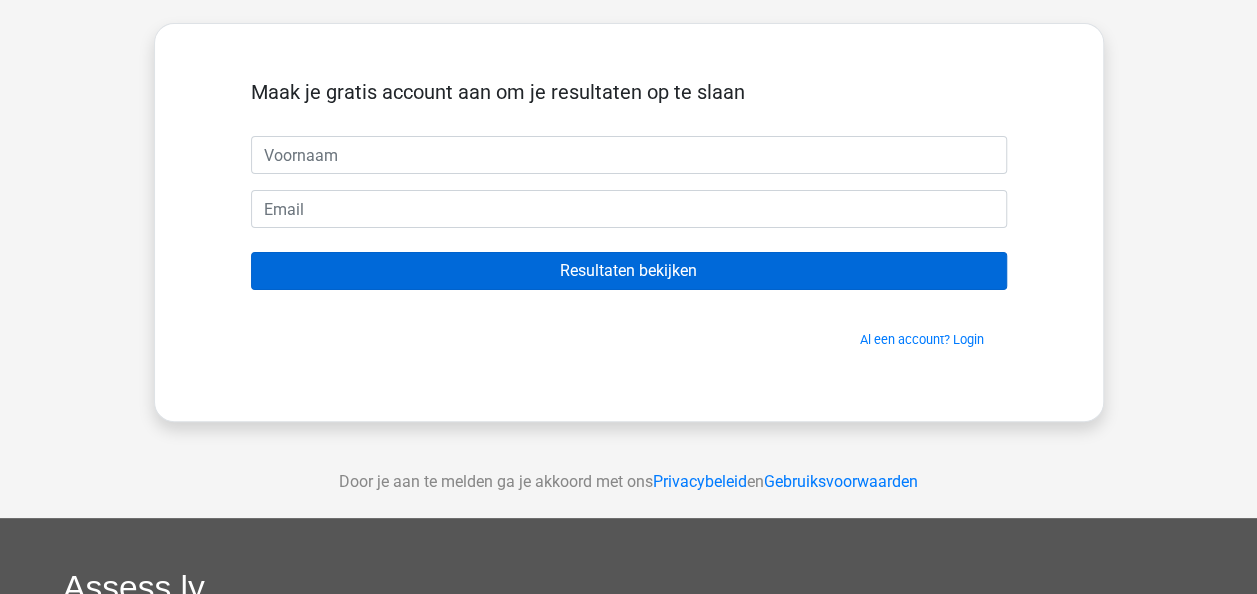 scroll, scrollTop: 0, scrollLeft: 0, axis: both 